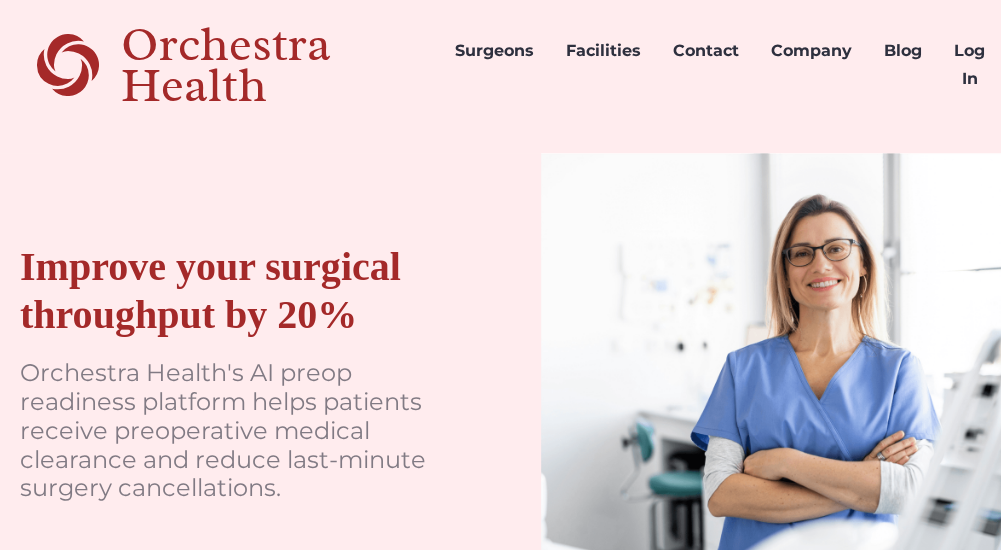 scroll, scrollTop: 0, scrollLeft: 0, axis: both 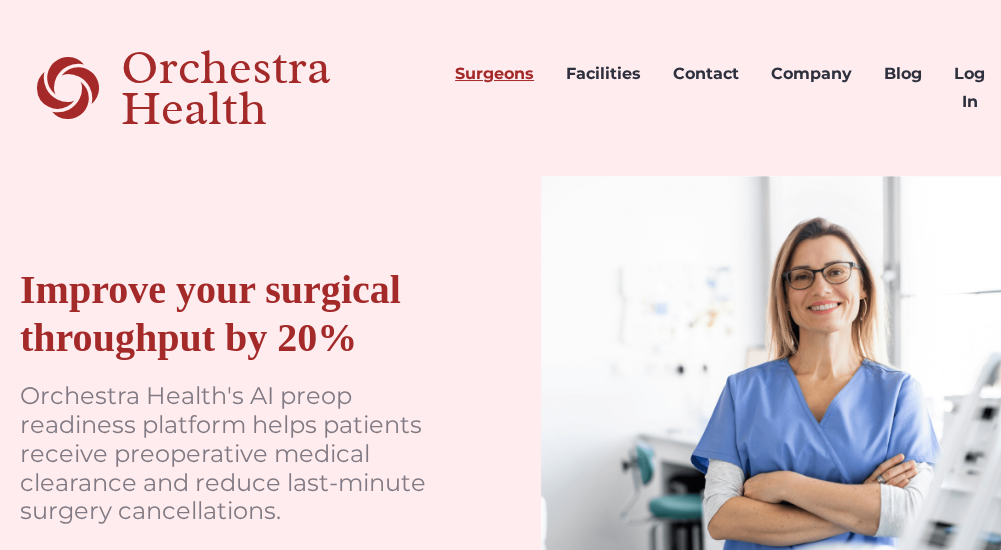 click on "Surgeons" at bounding box center [494, 88] 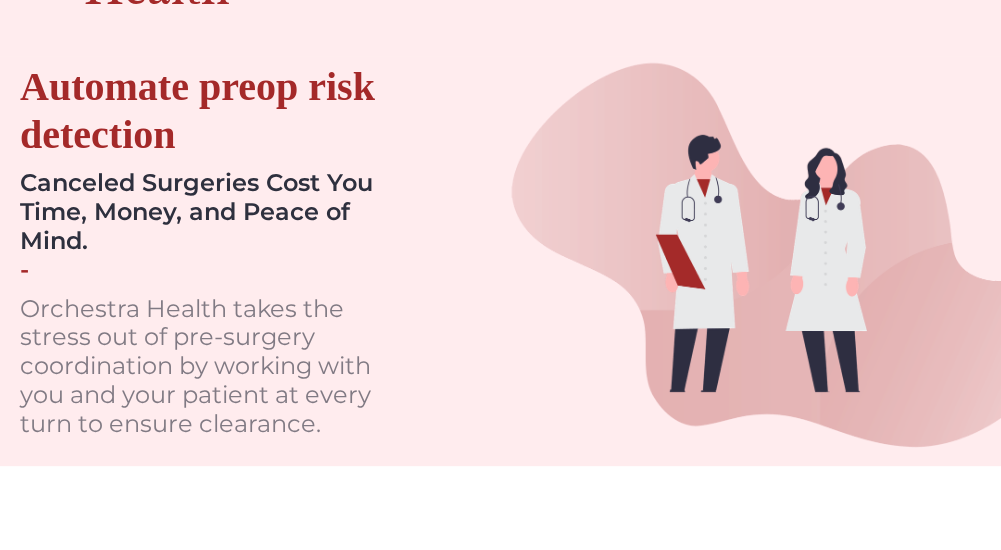 scroll, scrollTop: 0, scrollLeft: 0, axis: both 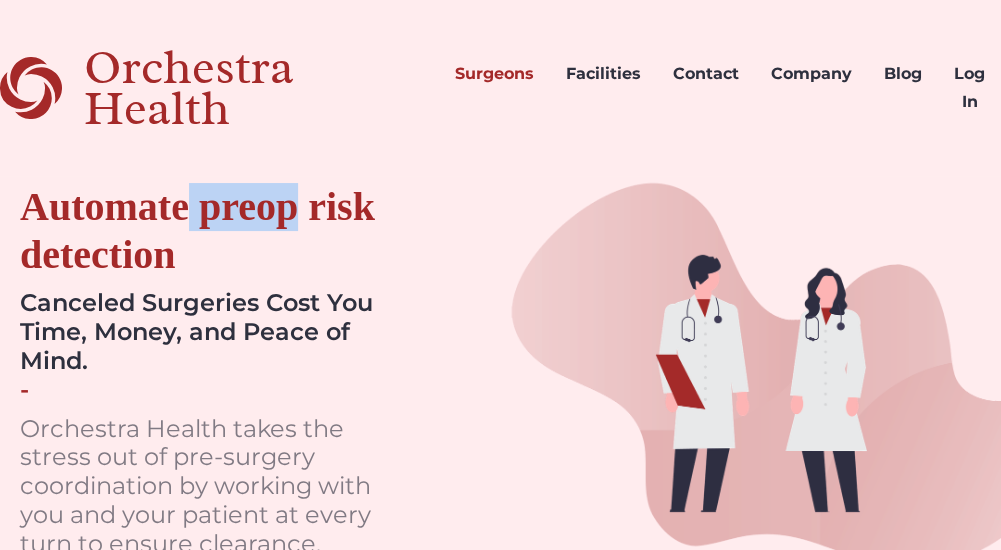 drag, startPoint x: 200, startPoint y: 213, endPoint x: 312, endPoint y: 218, distance: 112.11155 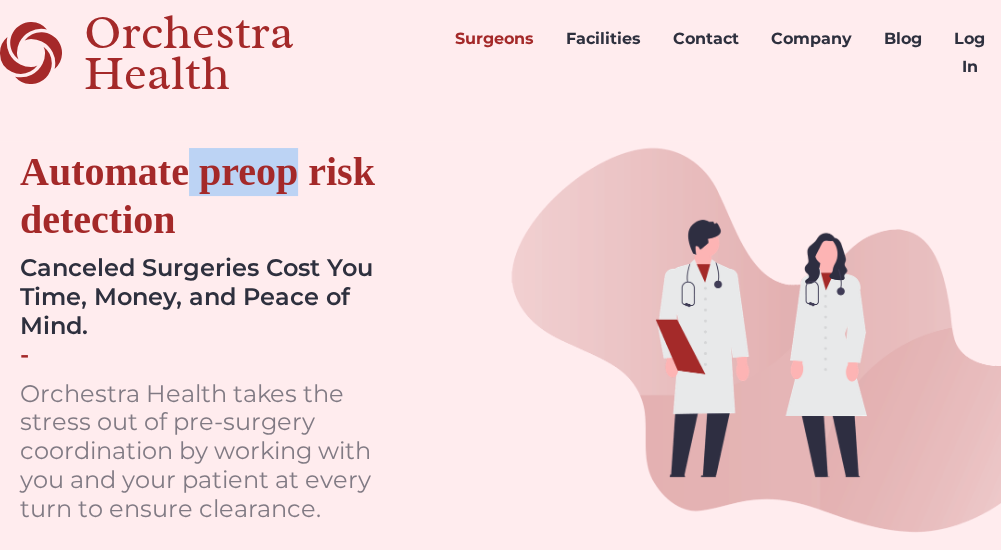 scroll, scrollTop: 0, scrollLeft: 0, axis: both 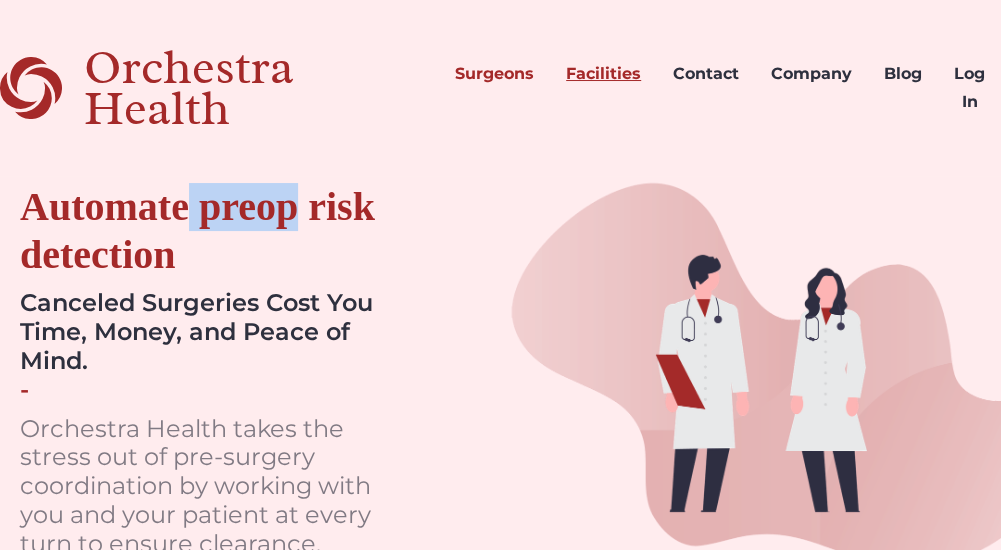 click on "Facilities" at bounding box center [603, 88] 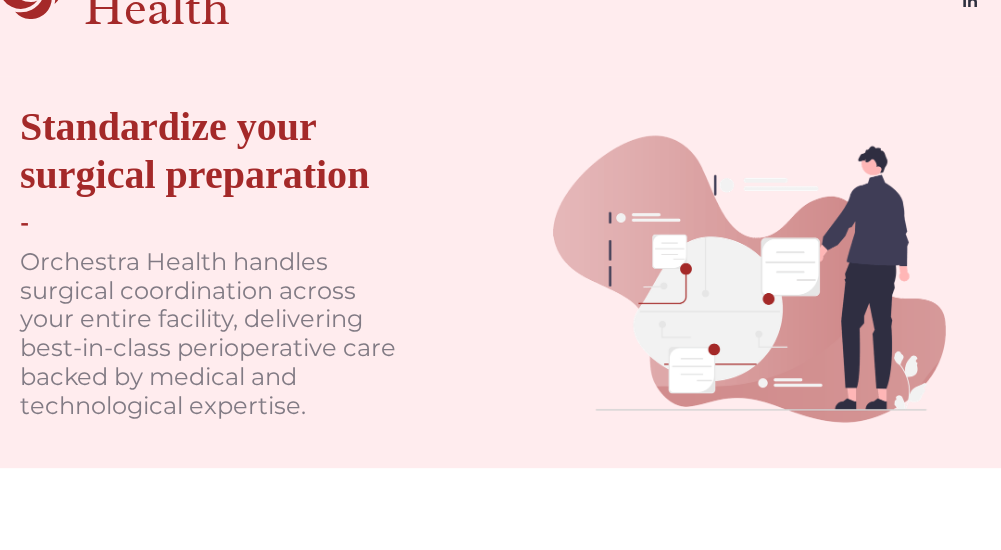 scroll, scrollTop: 200, scrollLeft: 0, axis: vertical 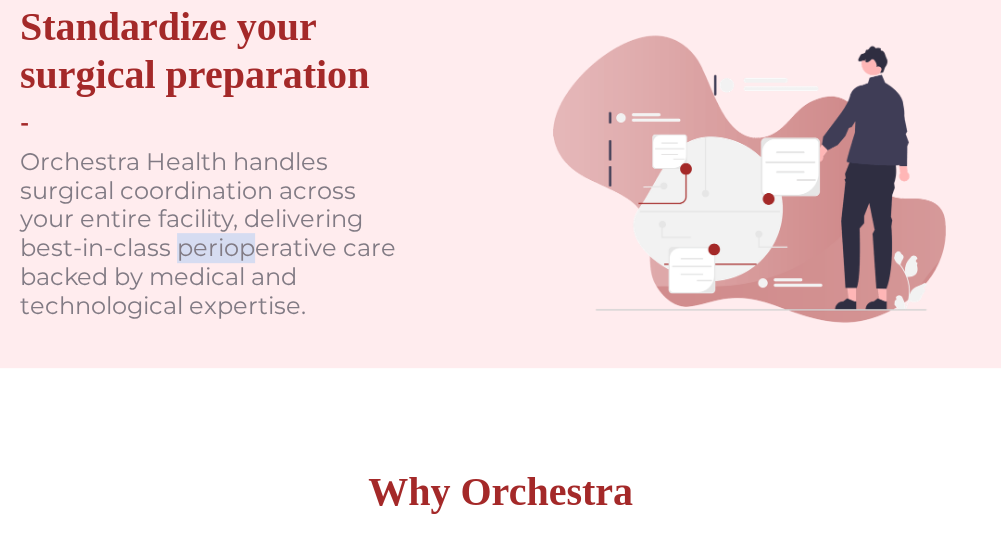 drag, startPoint x: 183, startPoint y: 255, endPoint x: 252, endPoint y: 259, distance: 69.115845 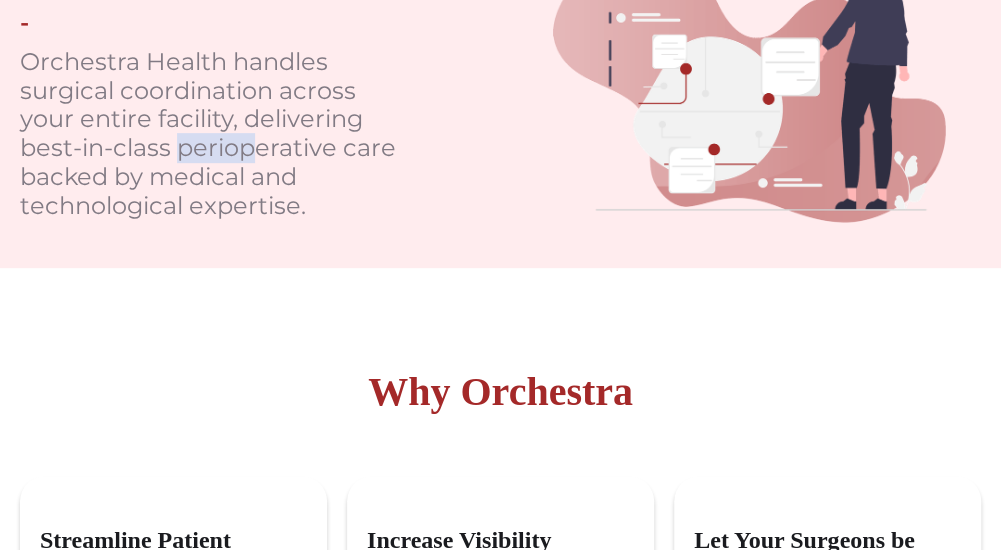 scroll, scrollTop: 0, scrollLeft: 0, axis: both 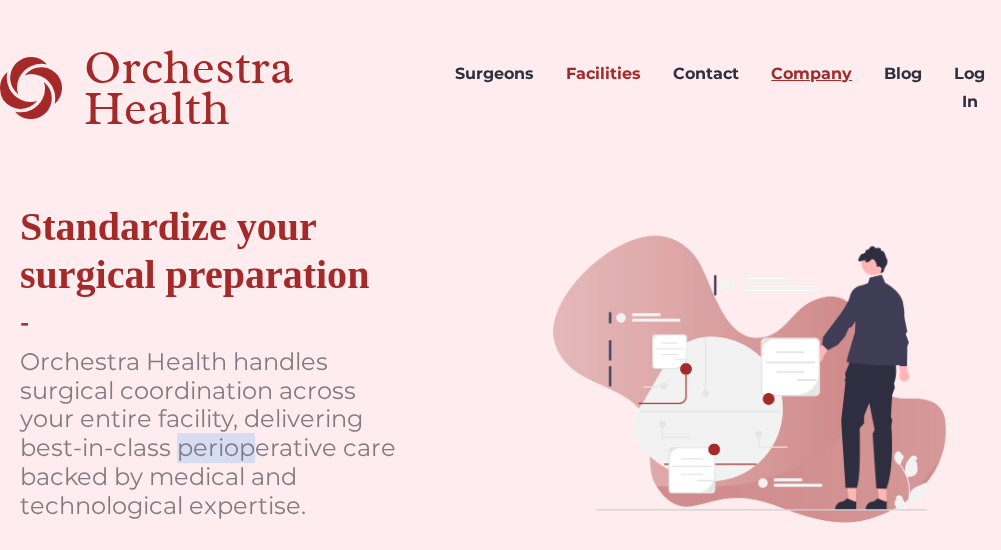 click on "Company" at bounding box center [811, 88] 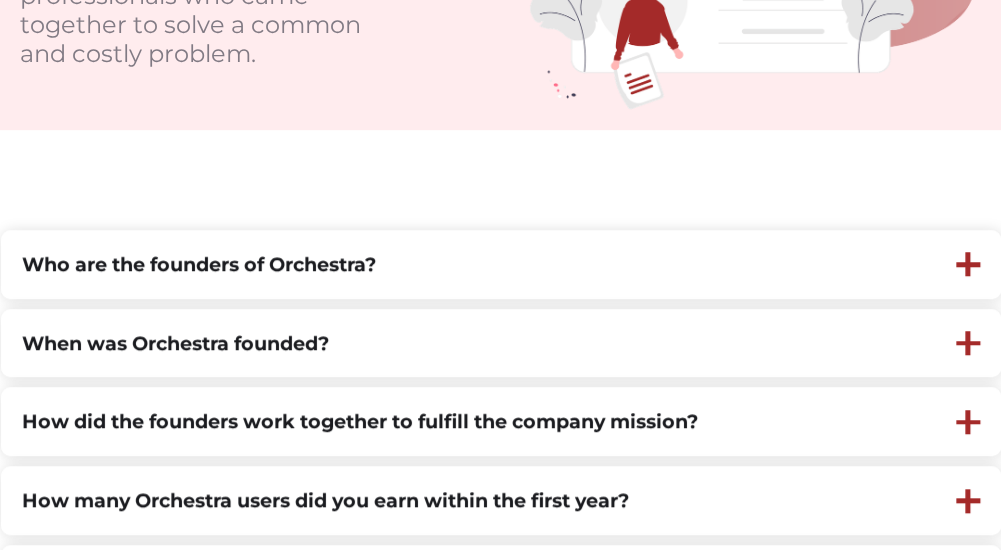 scroll, scrollTop: 500, scrollLeft: 0, axis: vertical 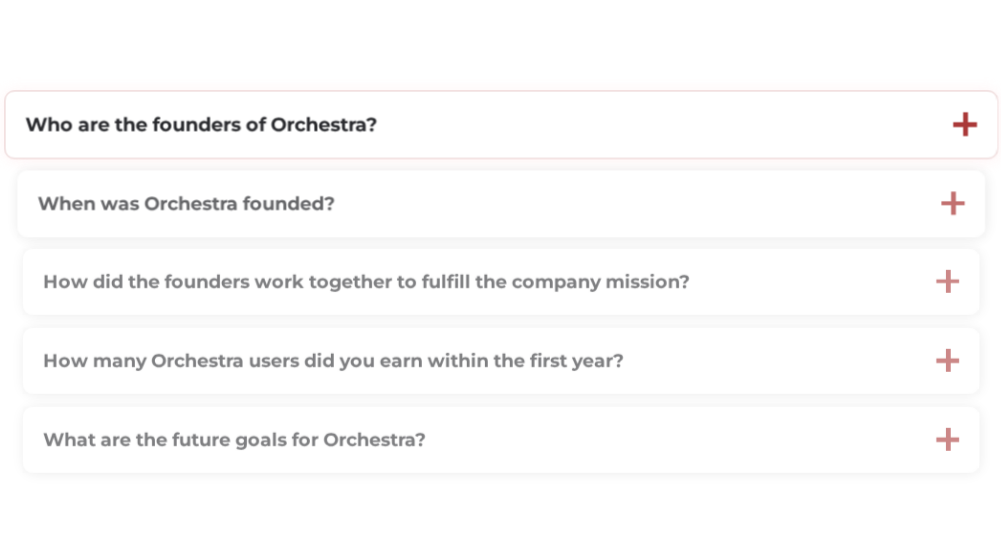 click on "Who are the founders of Orchestra?" at bounding box center [469, 124] 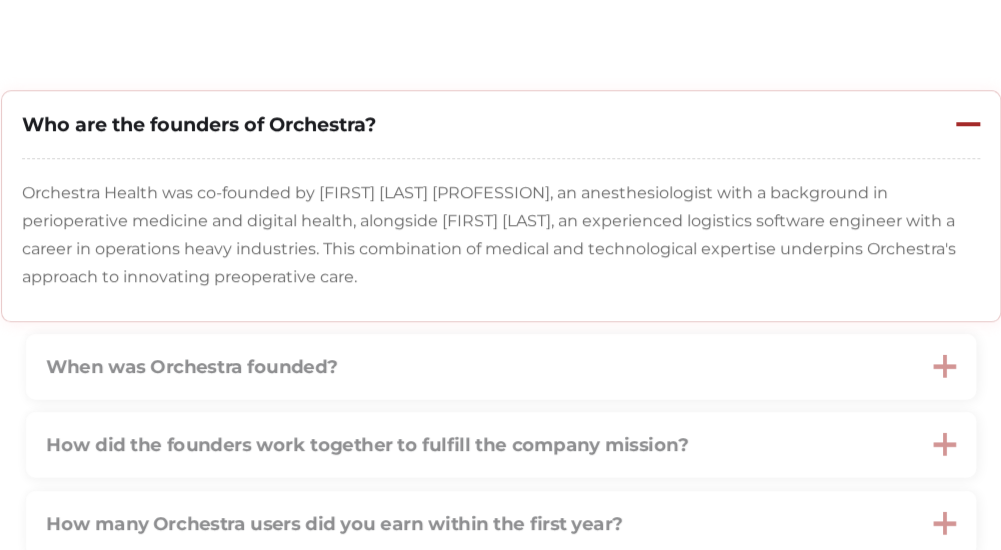 click on "Orchestra Health was co-founded by Stuart Solomon MD, an anesthesiologist with a background in perioperative medicine and digital health, alongside Austin Lopez-Gomez, an experienced logistics software engineer with a career in operations heavy industries. This combination of medical and technological expertise underpins Orchestra's approach to innovating preoperative care." at bounding box center [501, 240] 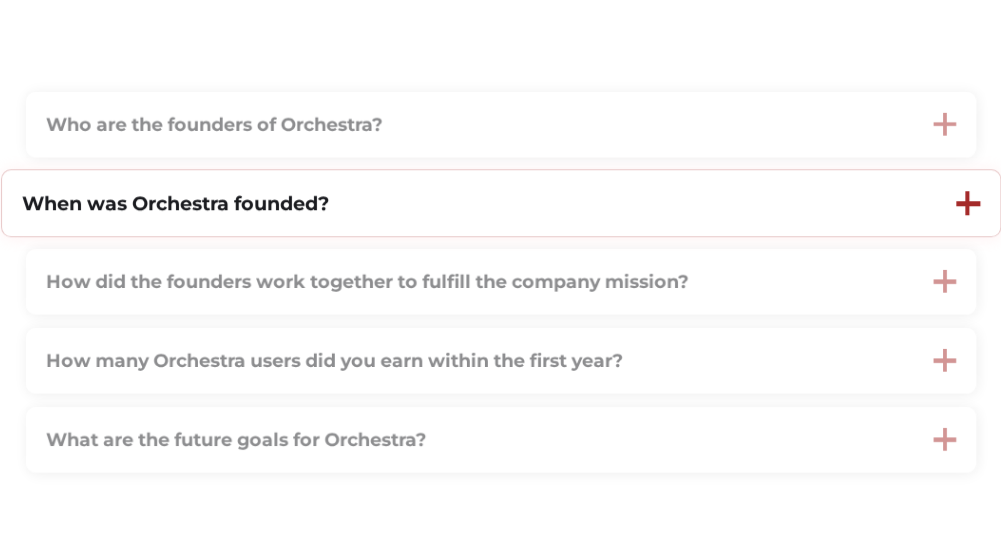 click on "When was Orchestra founded?" at bounding box center (175, 203) 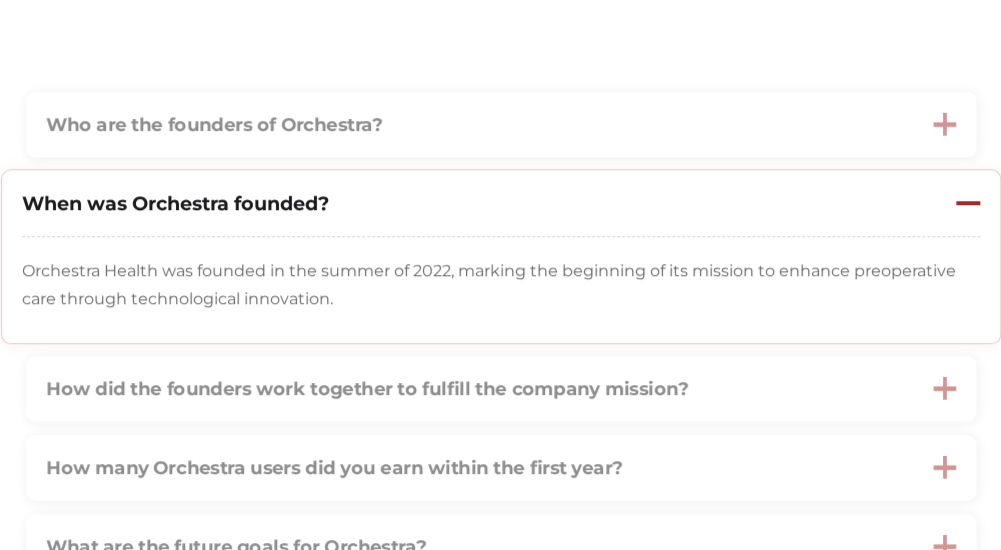 click on "When was Orchestra founded?" at bounding box center [175, 203] 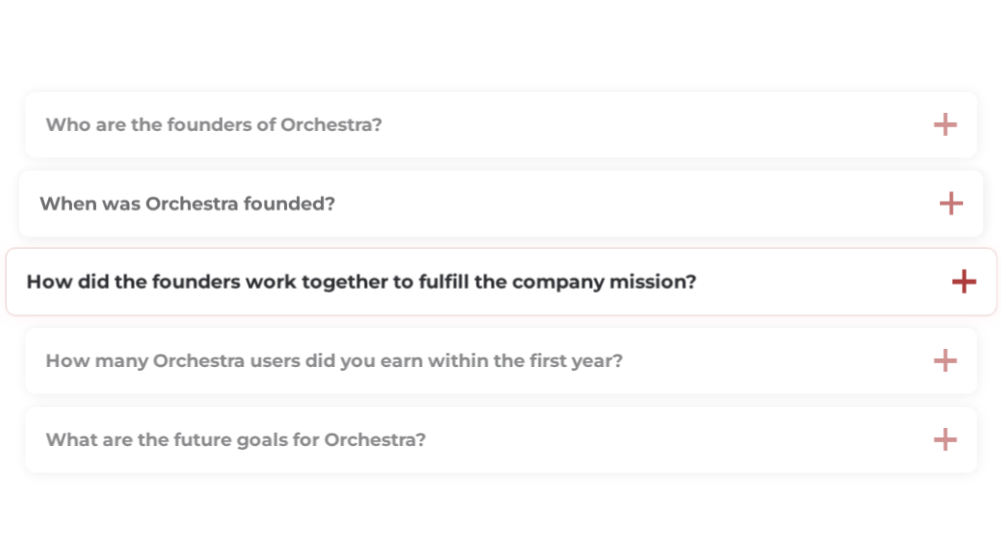 click on "How did the founders work together to fulfill the company mission?" at bounding box center [469, 282] 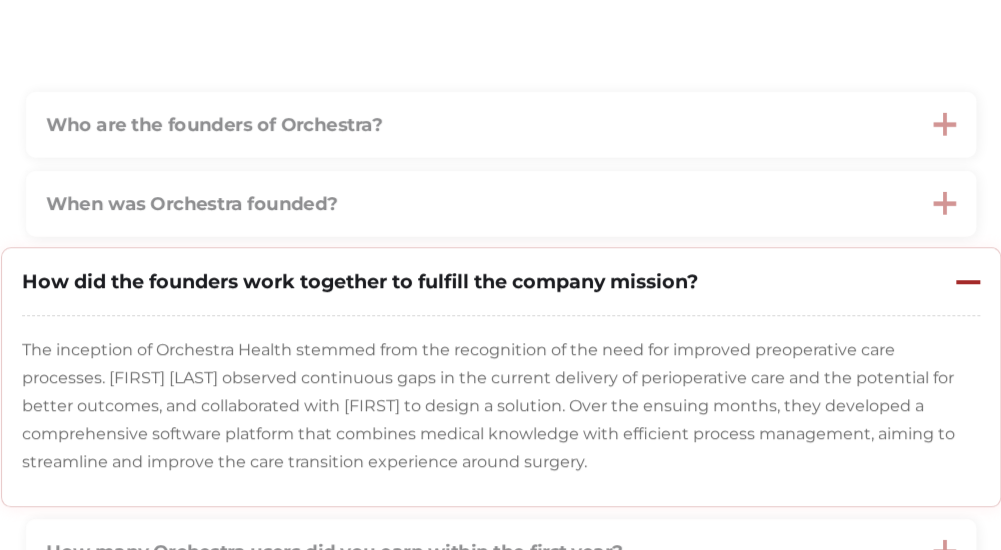 click on "How did the founders work together to fulfill the company mission?" at bounding box center [469, 281] 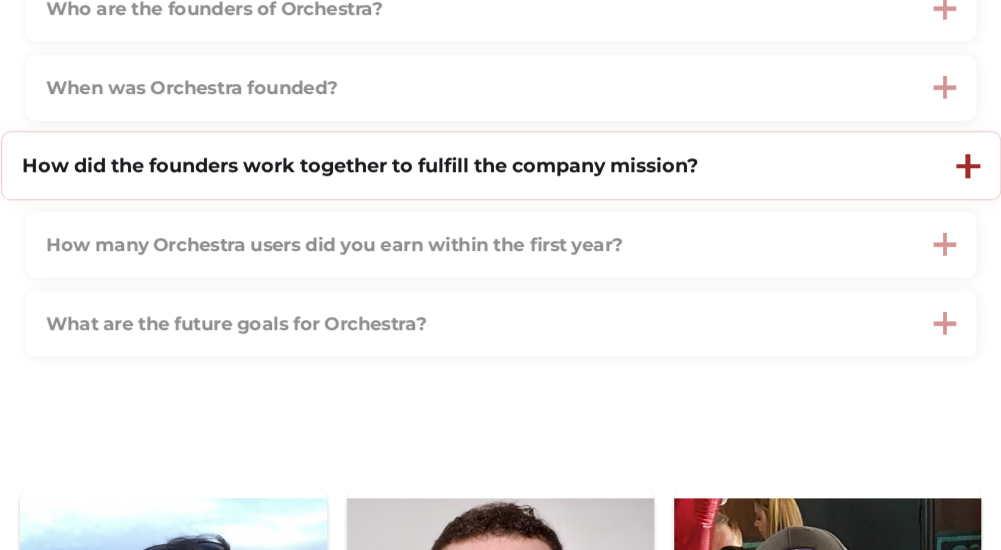 scroll, scrollTop: 600, scrollLeft: 0, axis: vertical 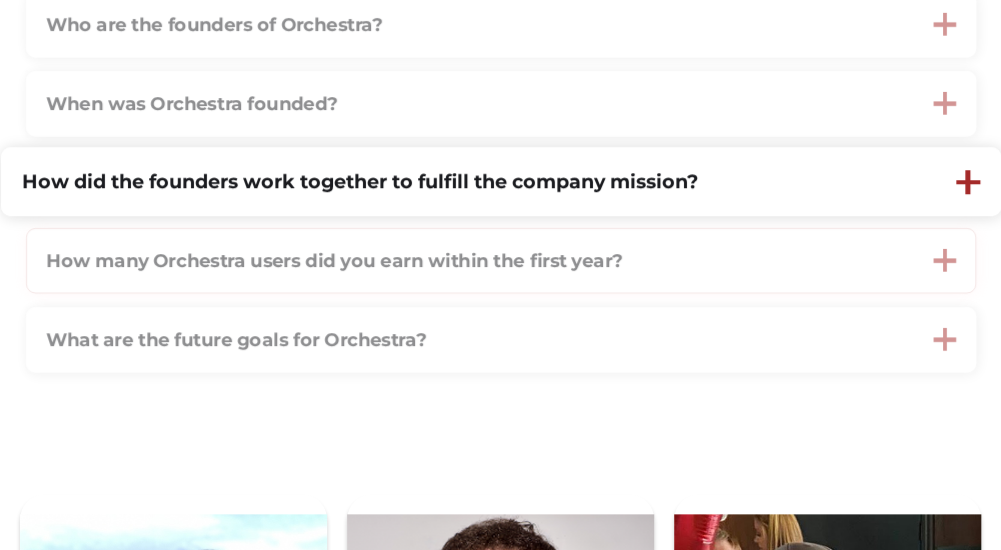 click on "How many Orchestra users did you earn within the first year?" at bounding box center [333, 260] 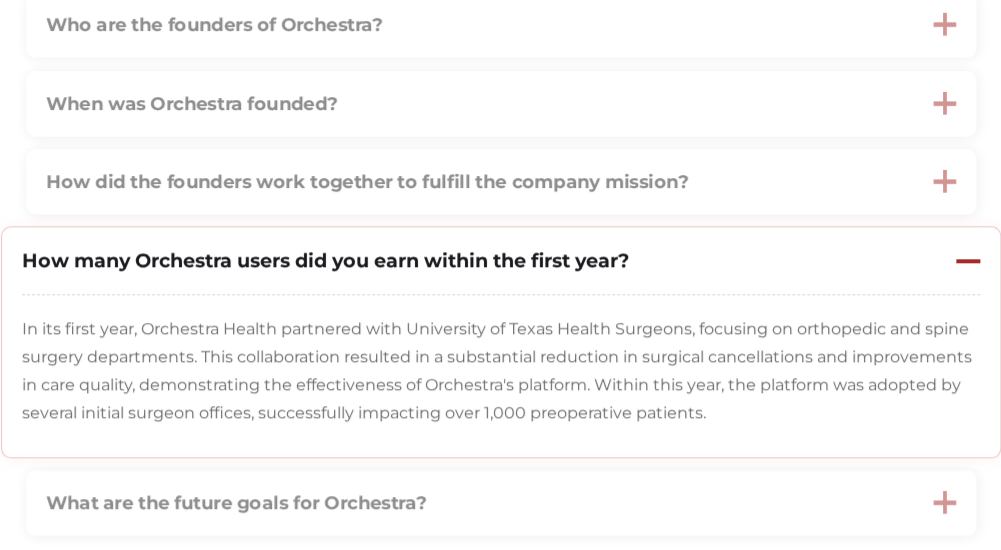 click on "How many Orchestra users did you earn within the first year?" at bounding box center (325, 260) 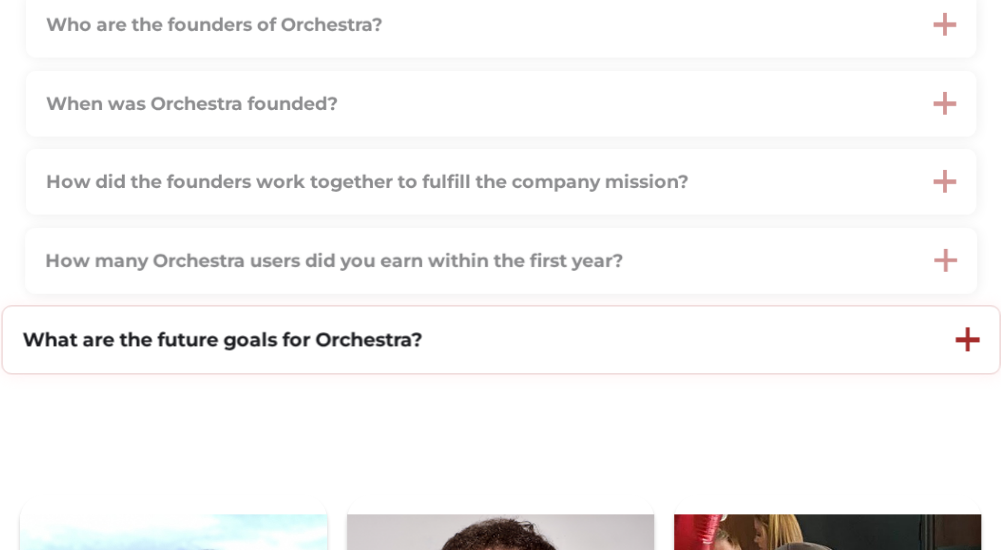 click on "What are the future goals for Orchestra?" at bounding box center (468, 339) 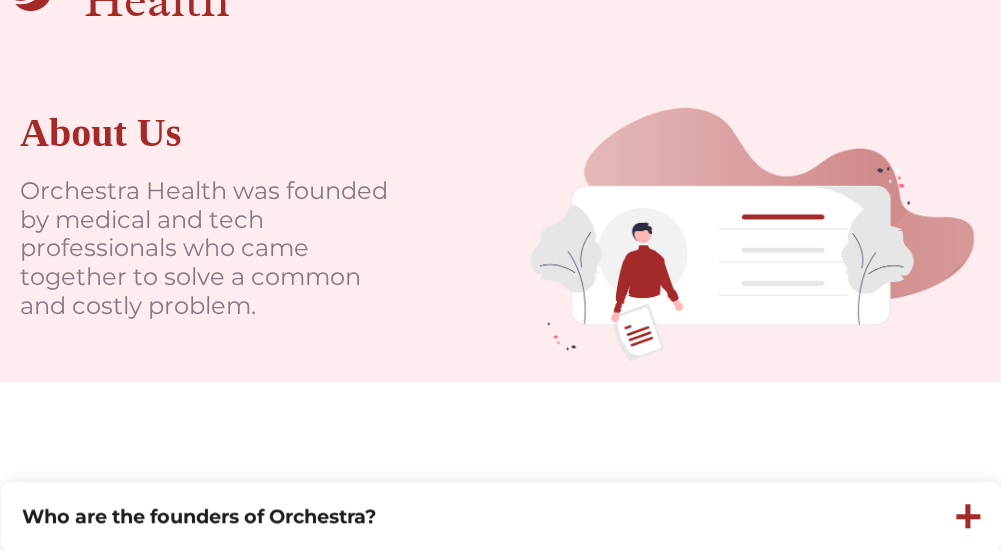 scroll, scrollTop: 0, scrollLeft: 0, axis: both 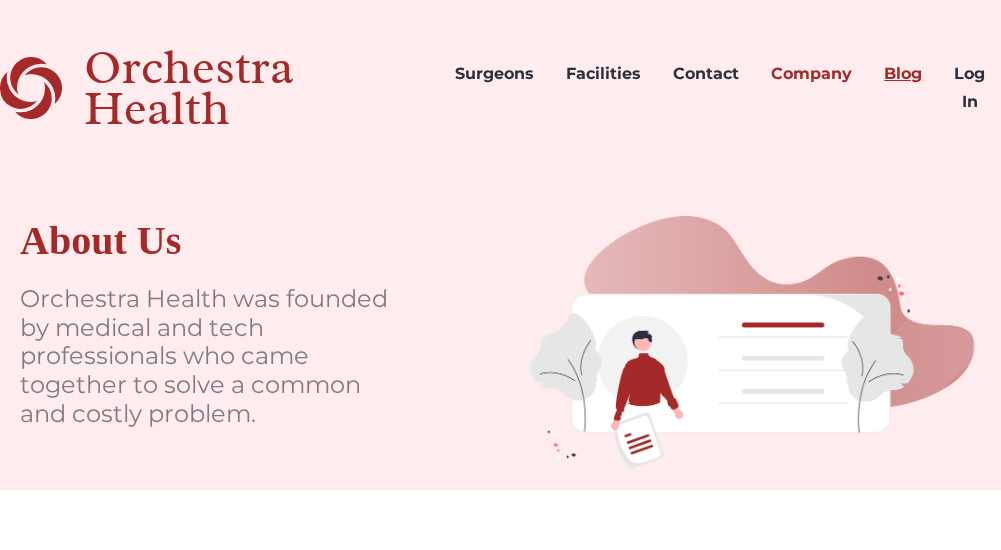click on "Blog" at bounding box center (903, 88) 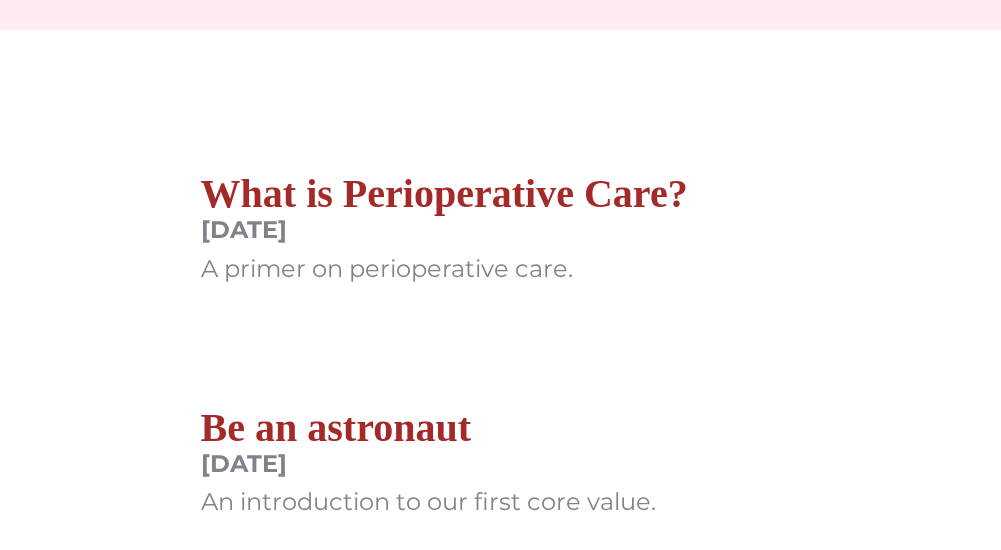 scroll, scrollTop: 600, scrollLeft: 0, axis: vertical 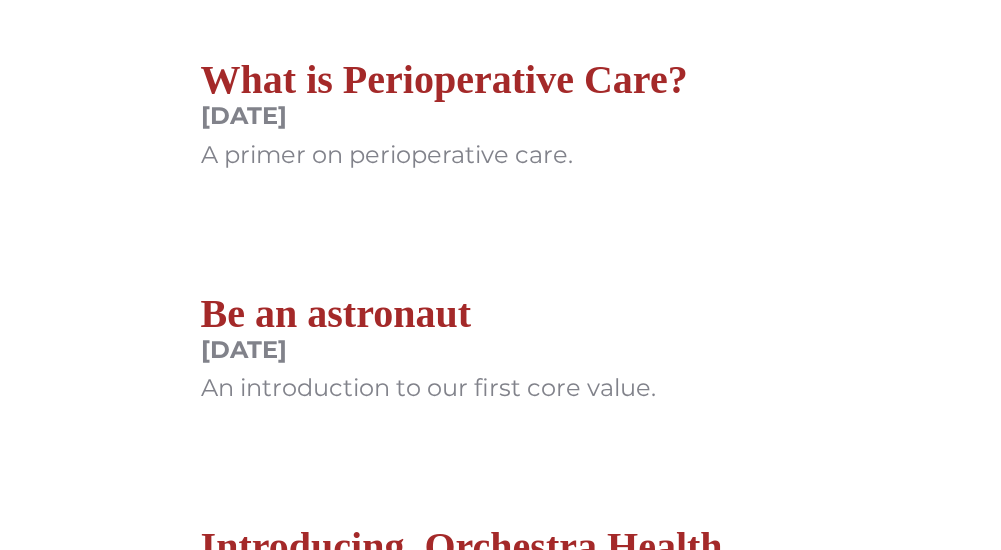 click on "What is Perioperative Care?" at bounding box center (444, 80) 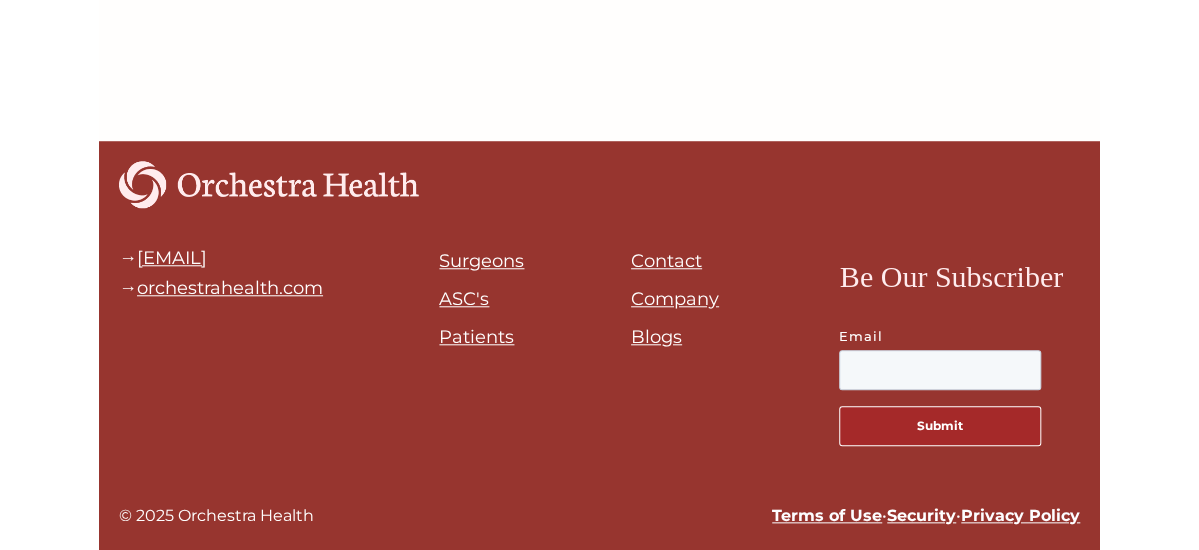scroll, scrollTop: 3408, scrollLeft: 0, axis: vertical 